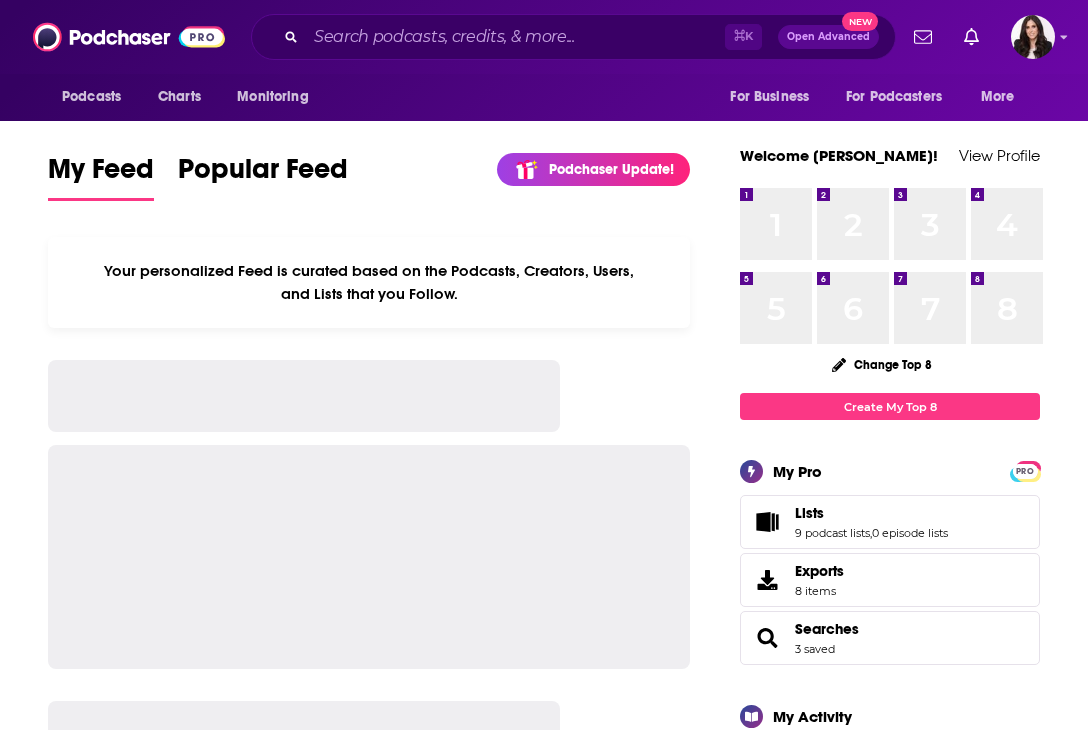 scroll, scrollTop: 0, scrollLeft: 0, axis: both 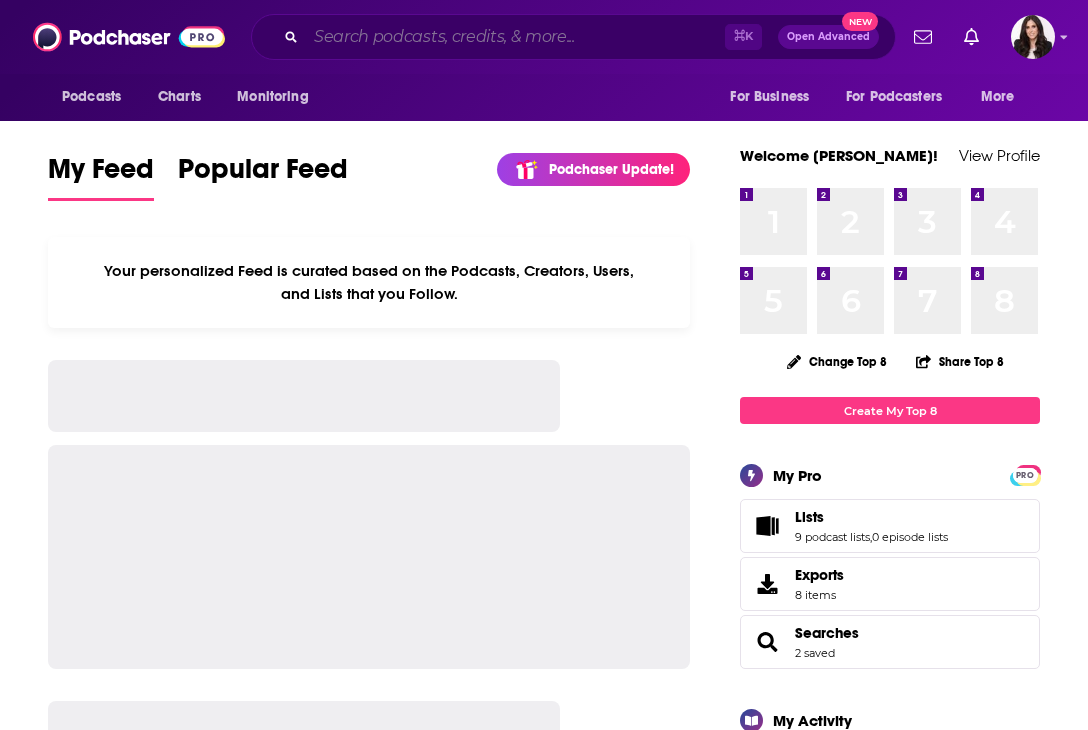 click at bounding box center [515, 37] 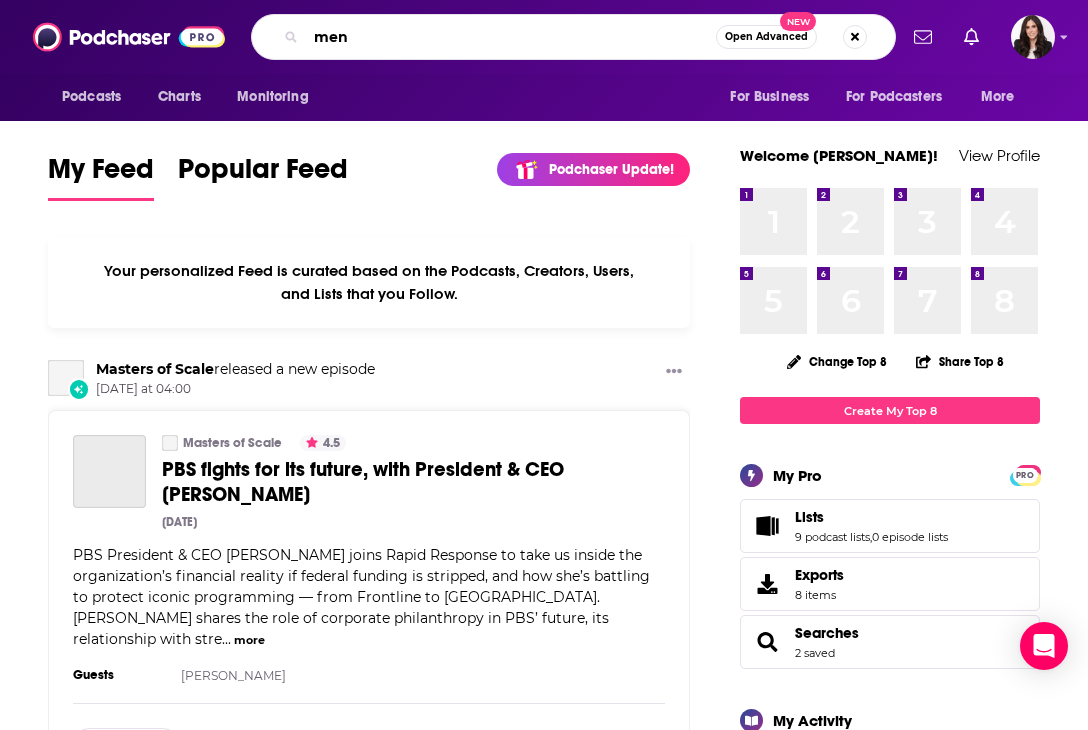 type on "men" 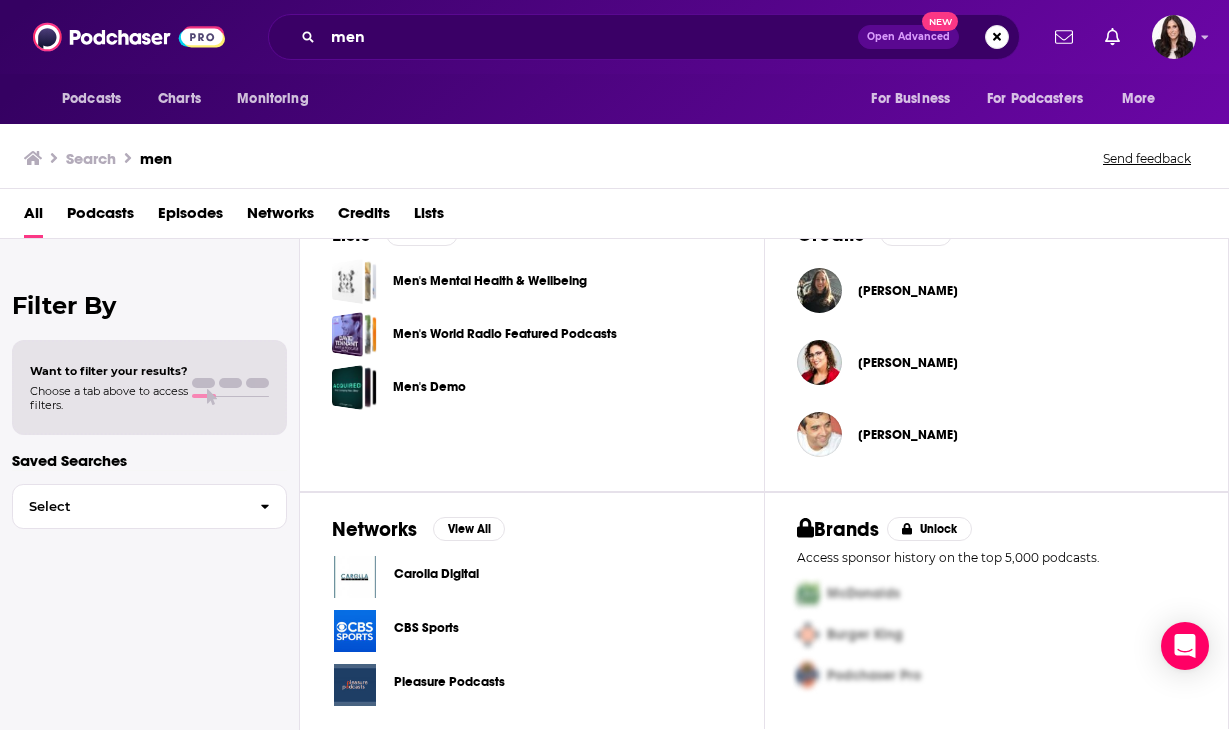 scroll, scrollTop: 641, scrollLeft: 0, axis: vertical 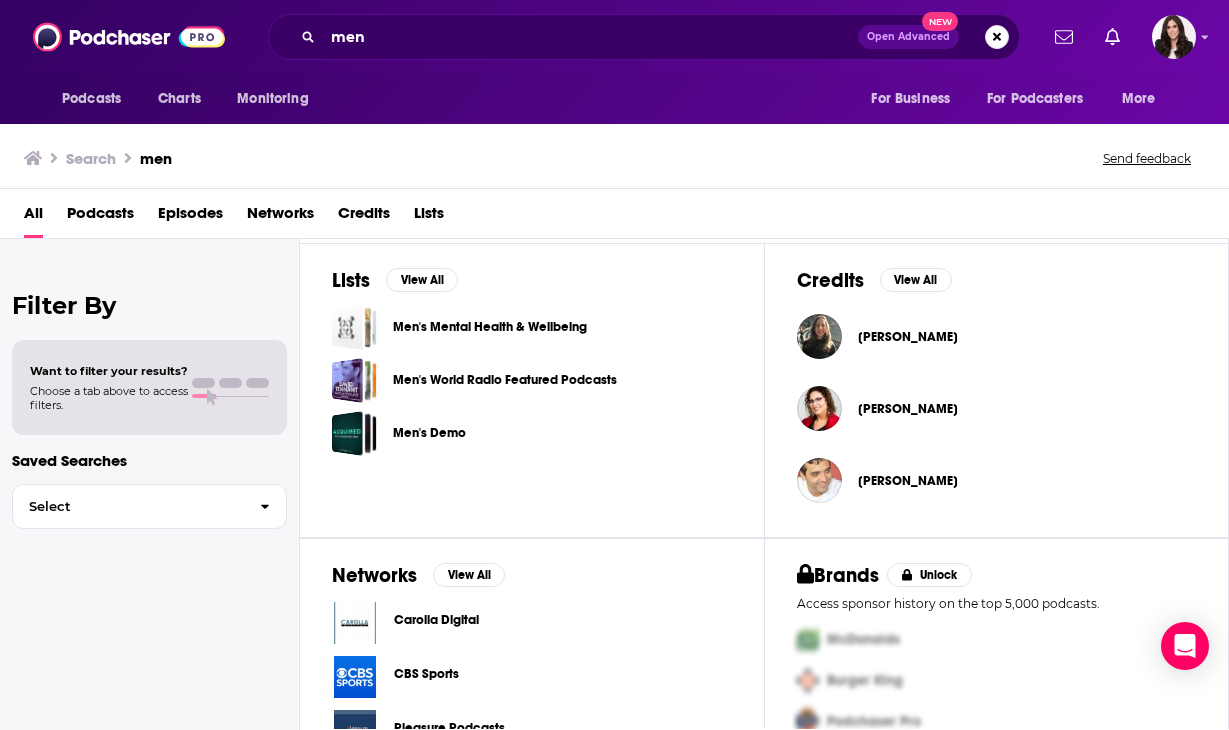 click on "Men's Mental Health & Wellbeing" at bounding box center (490, 327) 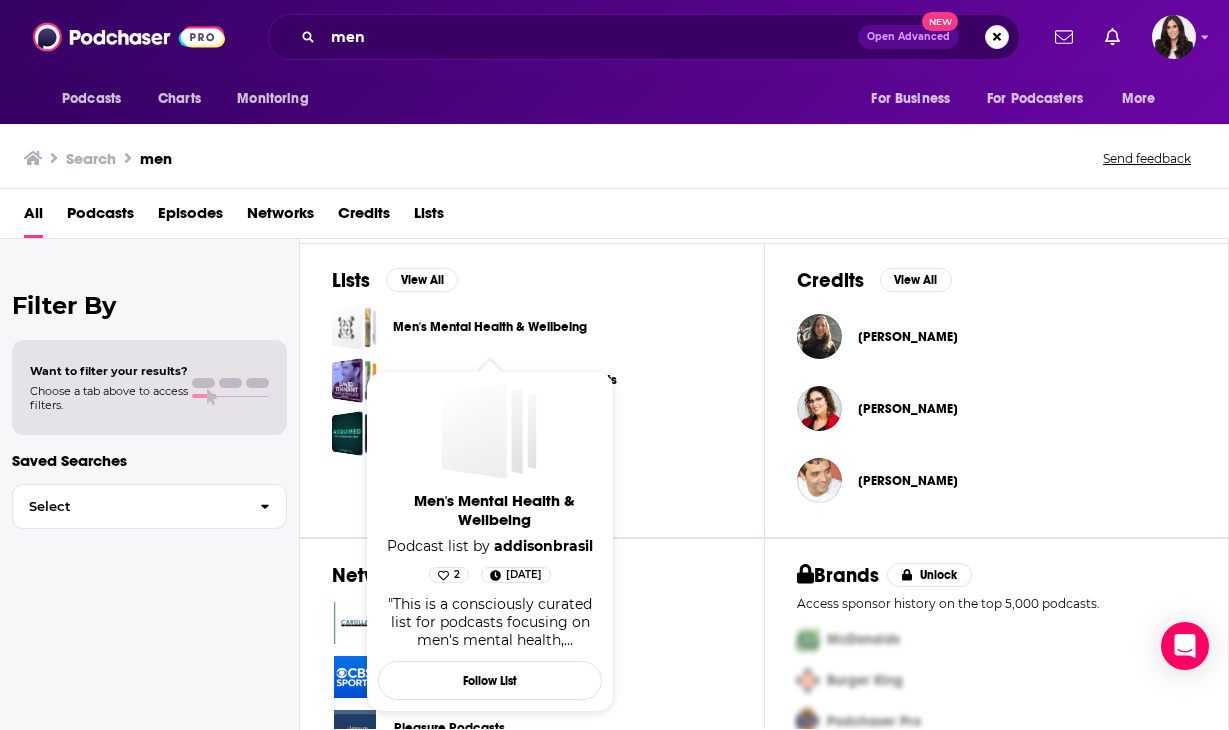 click on "Men's Mental Health & Wellbeing" at bounding box center [490, 327] 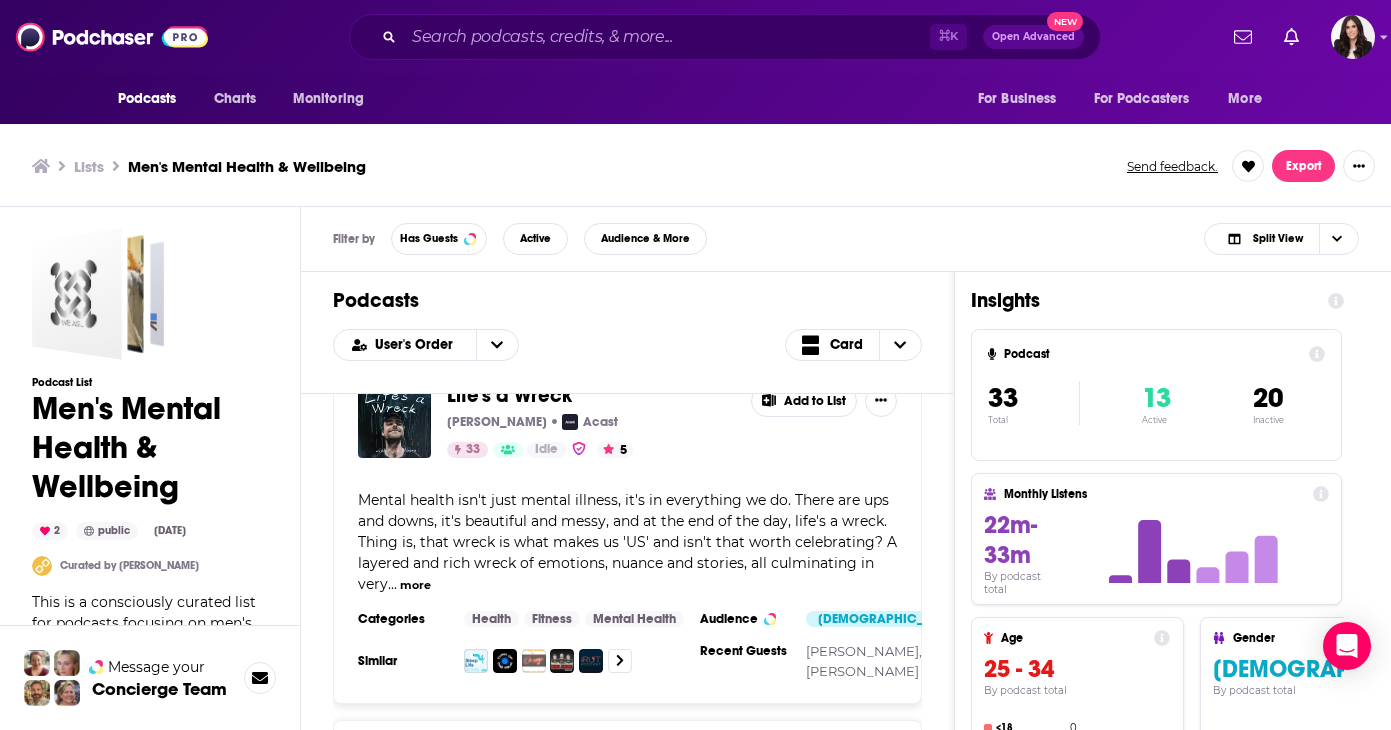 scroll, scrollTop: 697, scrollLeft: 0, axis: vertical 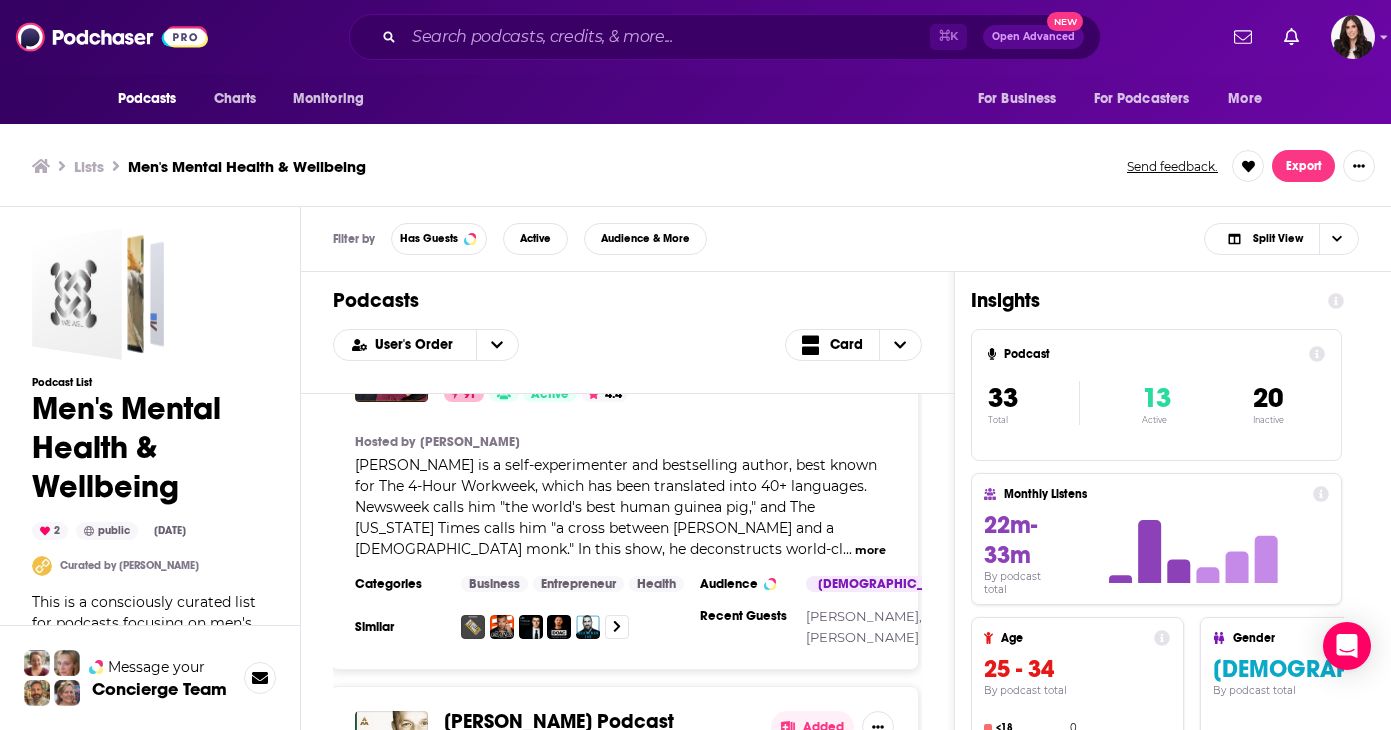 click on "The Tim Ferriss Show Tim Ferriss 91 Active 4.4 Added" at bounding box center [624, 365] 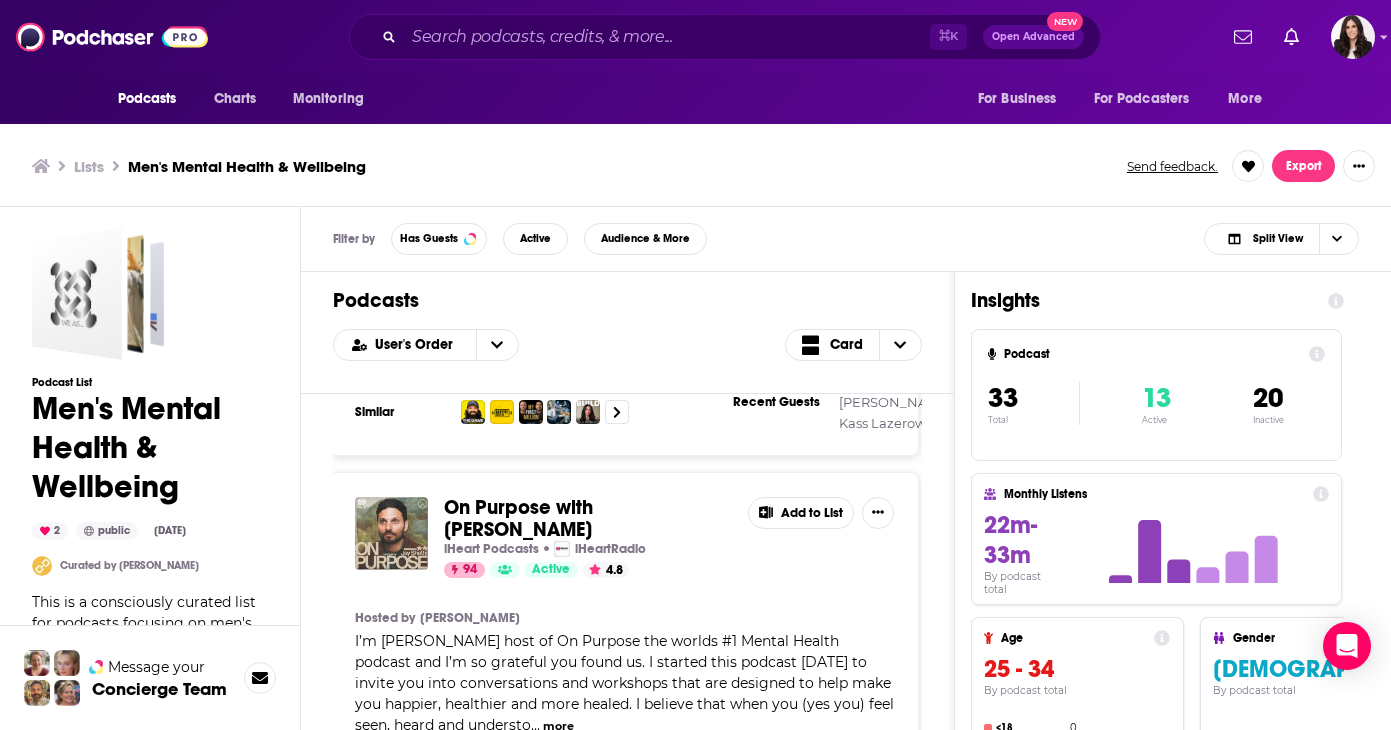 scroll, scrollTop: 5363, scrollLeft: 3, axis: both 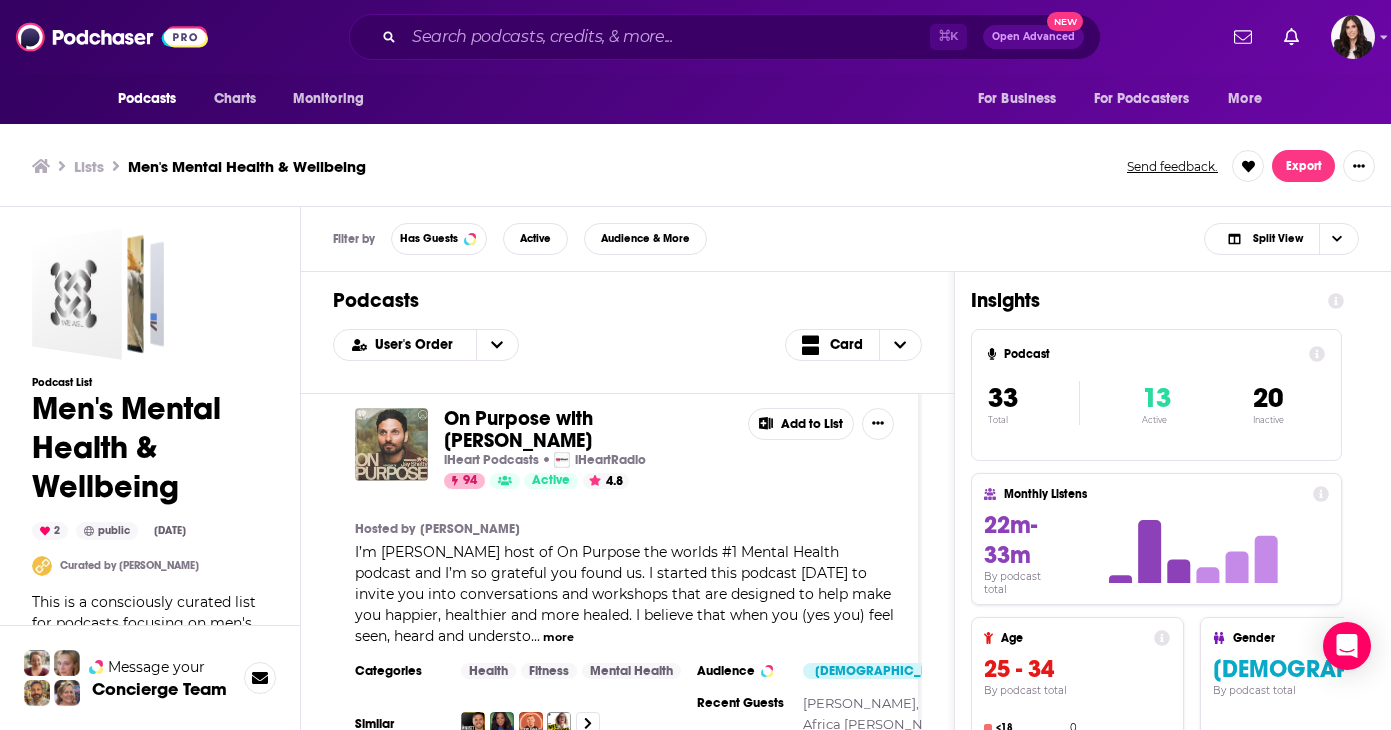 click on "On Purpose with Jay Shetty" at bounding box center (518, 429) 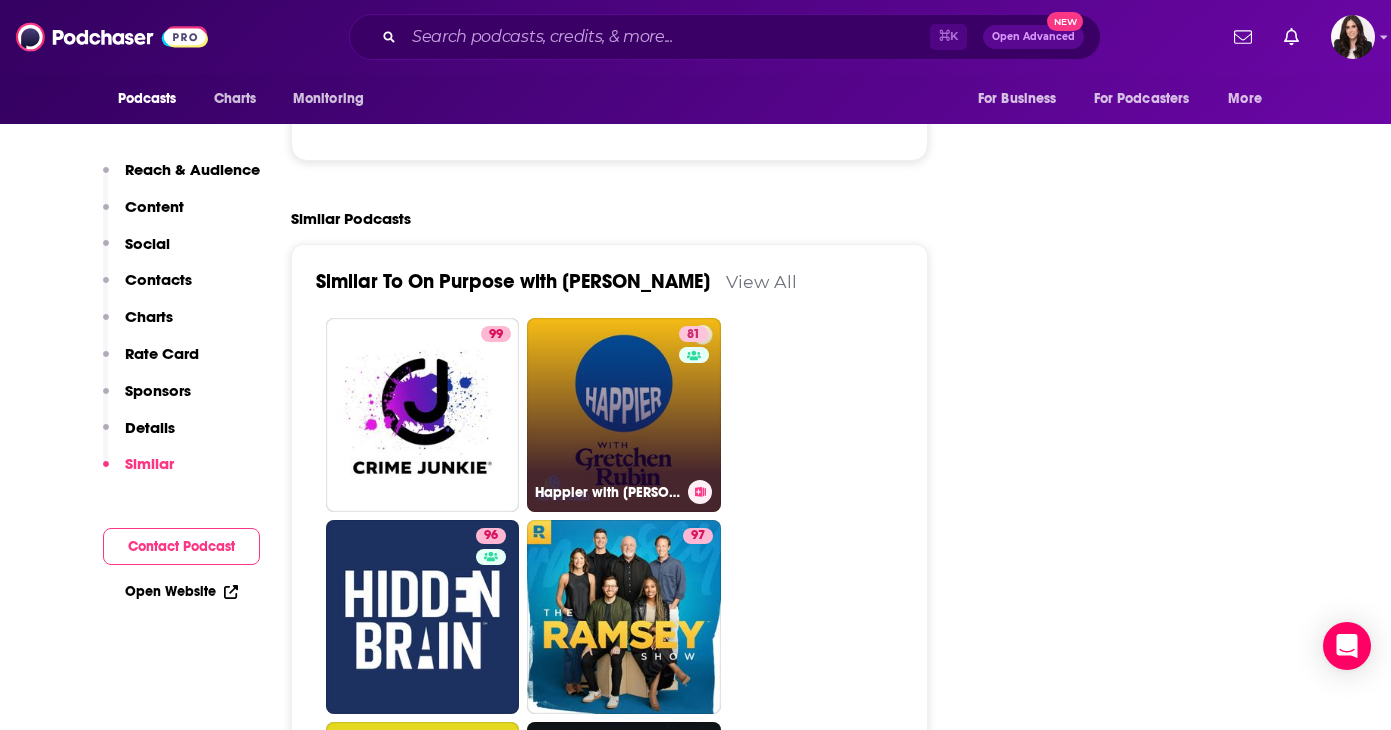 scroll, scrollTop: 4504, scrollLeft: 0, axis: vertical 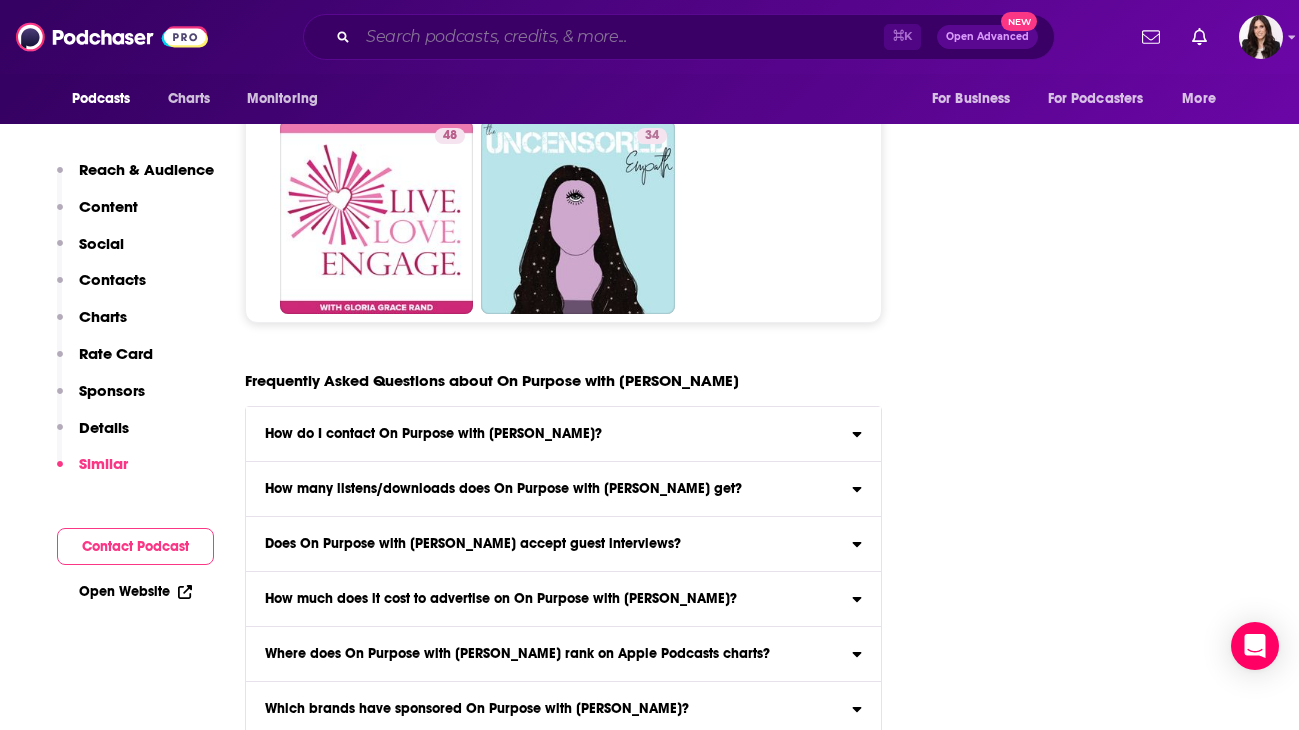 click at bounding box center (621, 37) 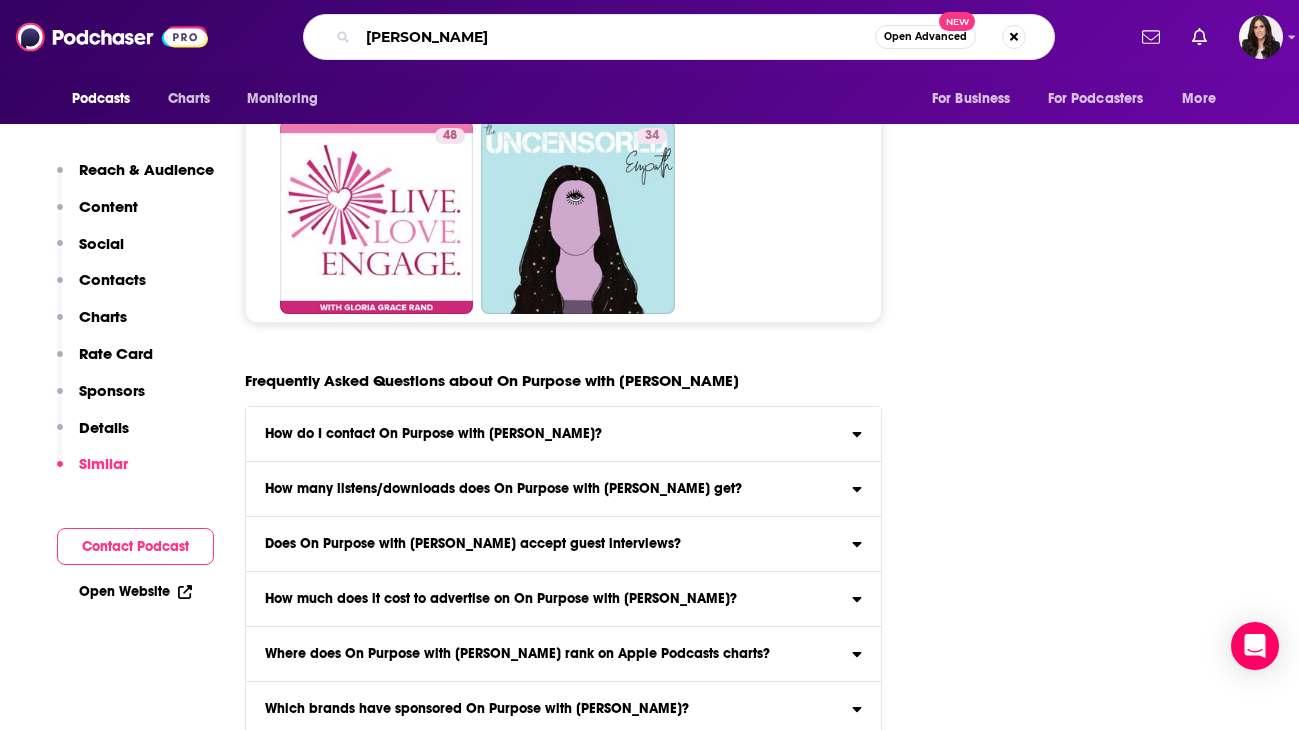 type on "Joe rogan" 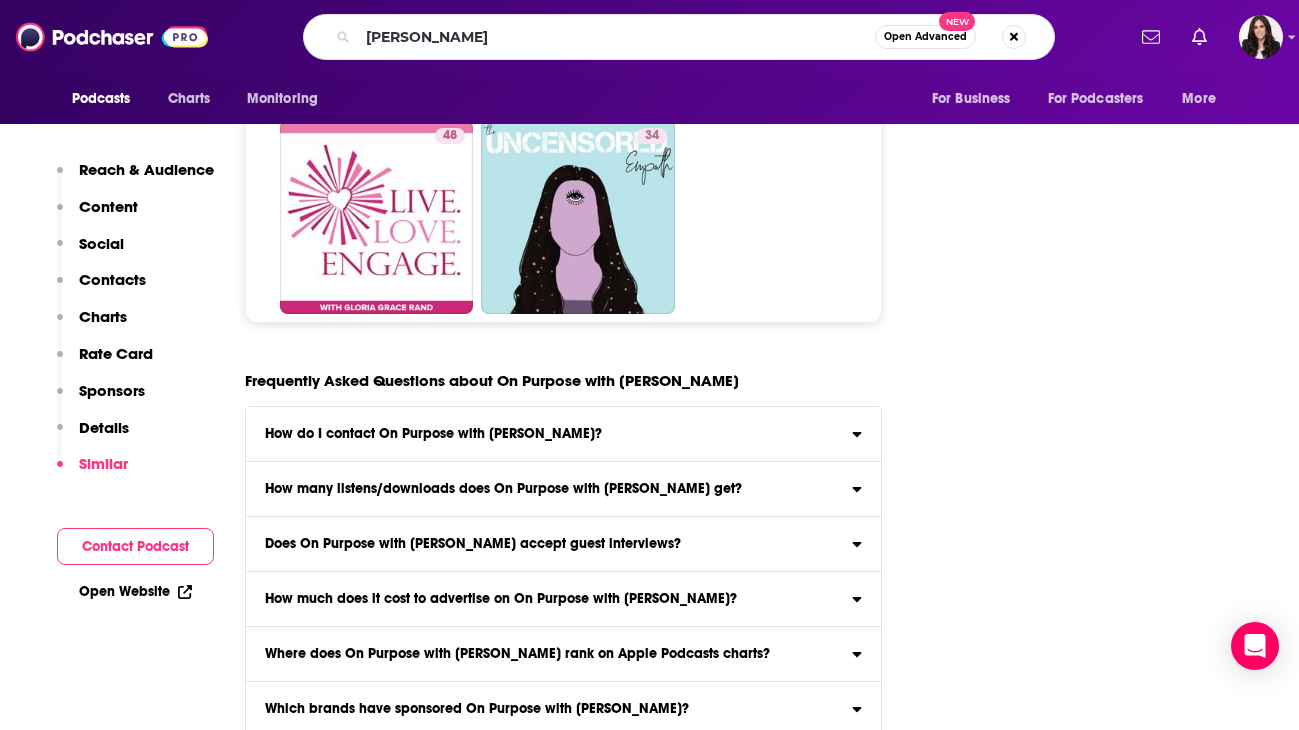 scroll, scrollTop: 0, scrollLeft: 0, axis: both 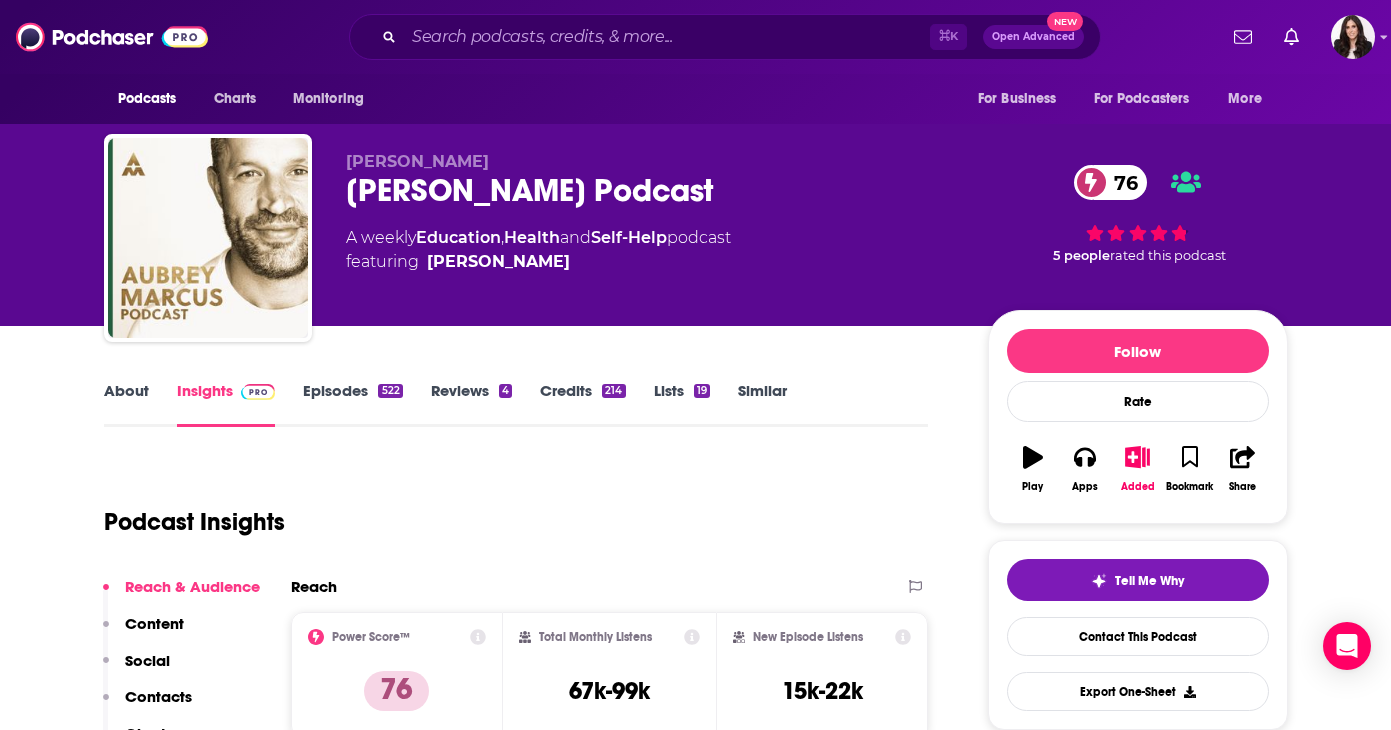 click on "Episodes 522" at bounding box center (352, 404) 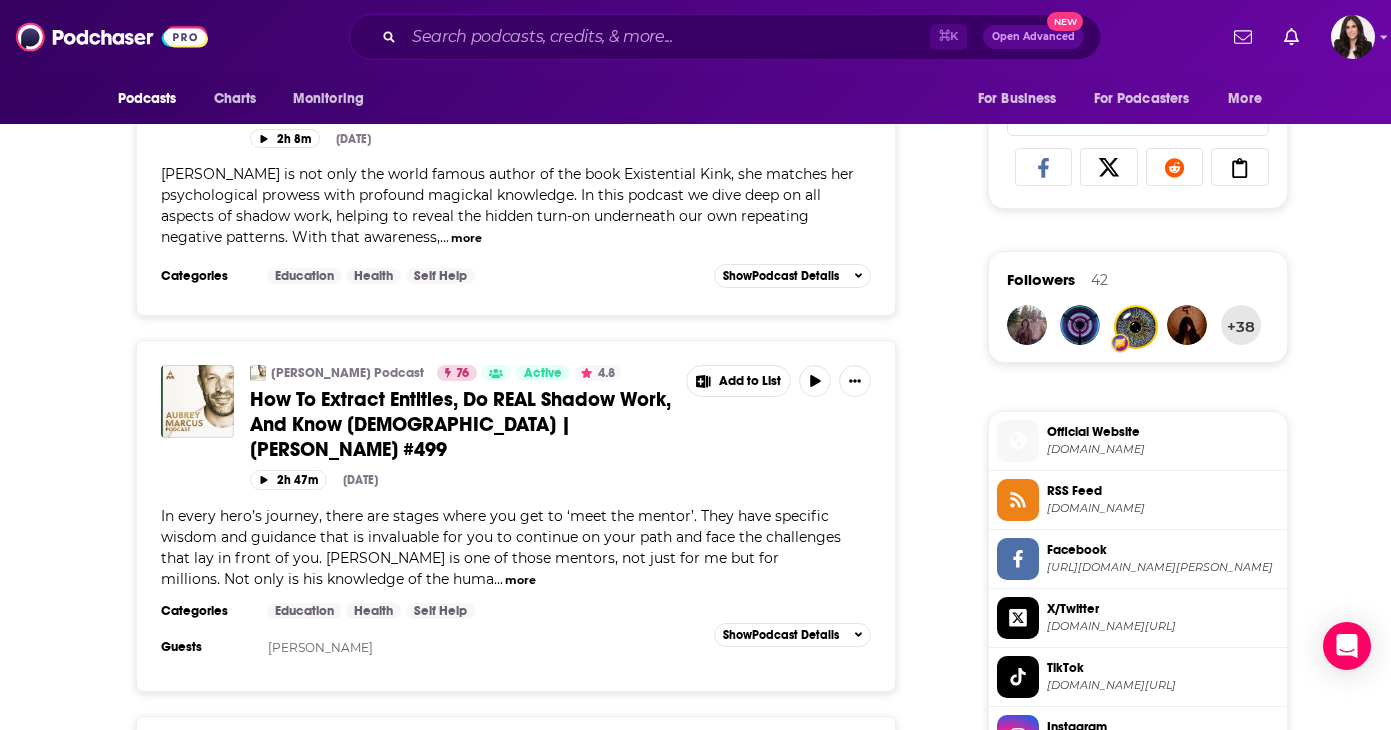 scroll, scrollTop: 1470, scrollLeft: 0, axis: vertical 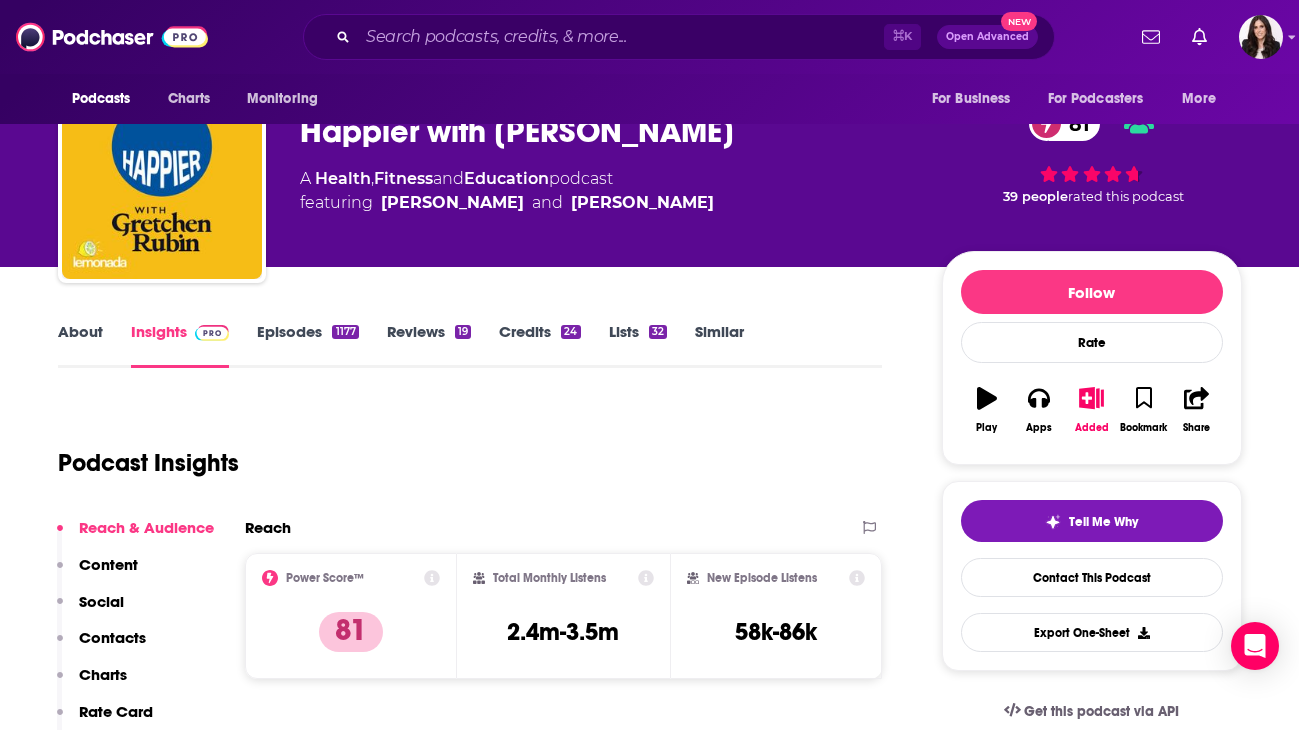 click on "About" at bounding box center (80, 345) 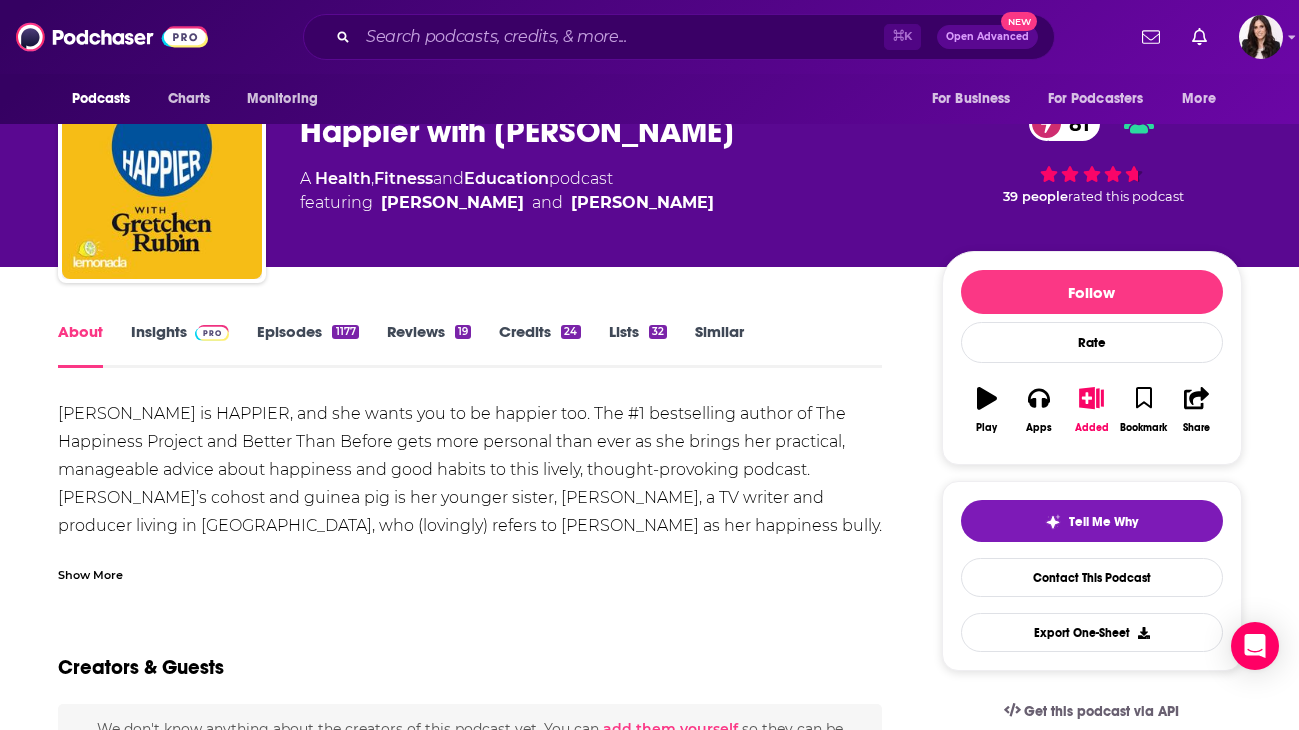 scroll, scrollTop: 0, scrollLeft: 0, axis: both 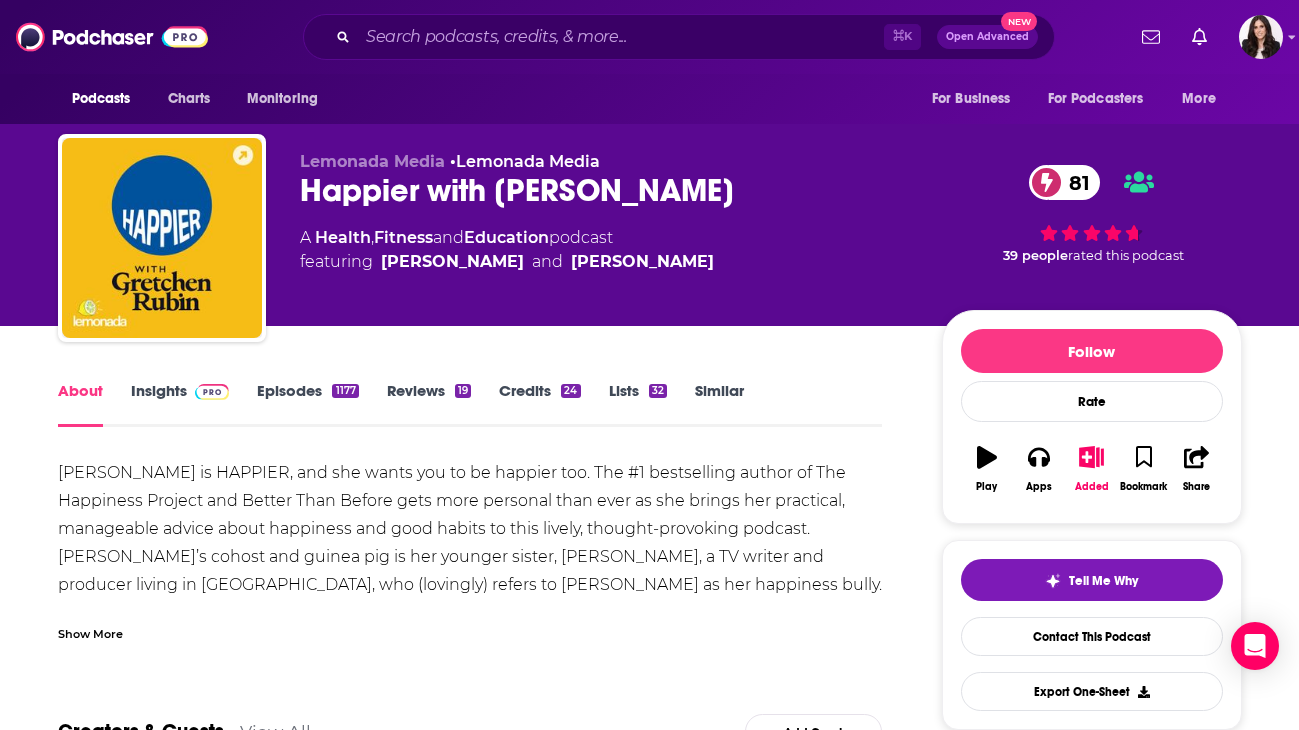click on "Episodes 1177" at bounding box center [307, 404] 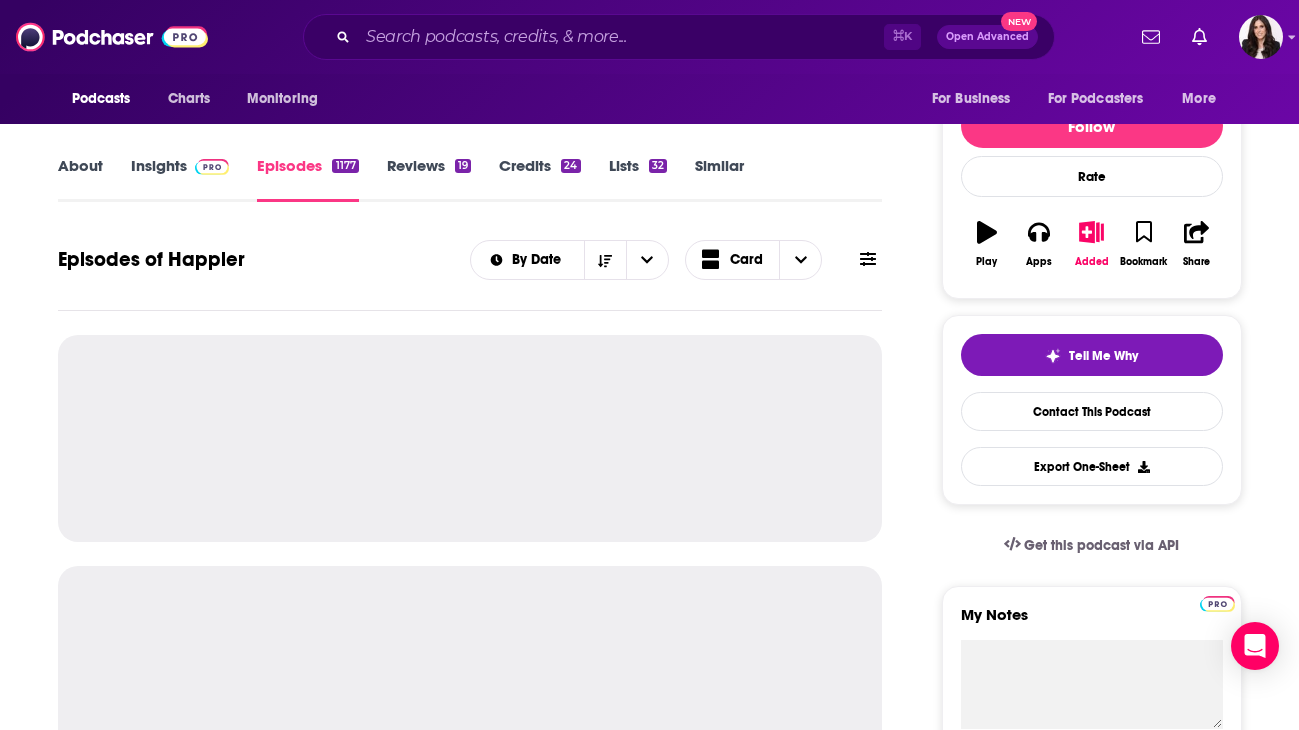scroll, scrollTop: 265, scrollLeft: 0, axis: vertical 